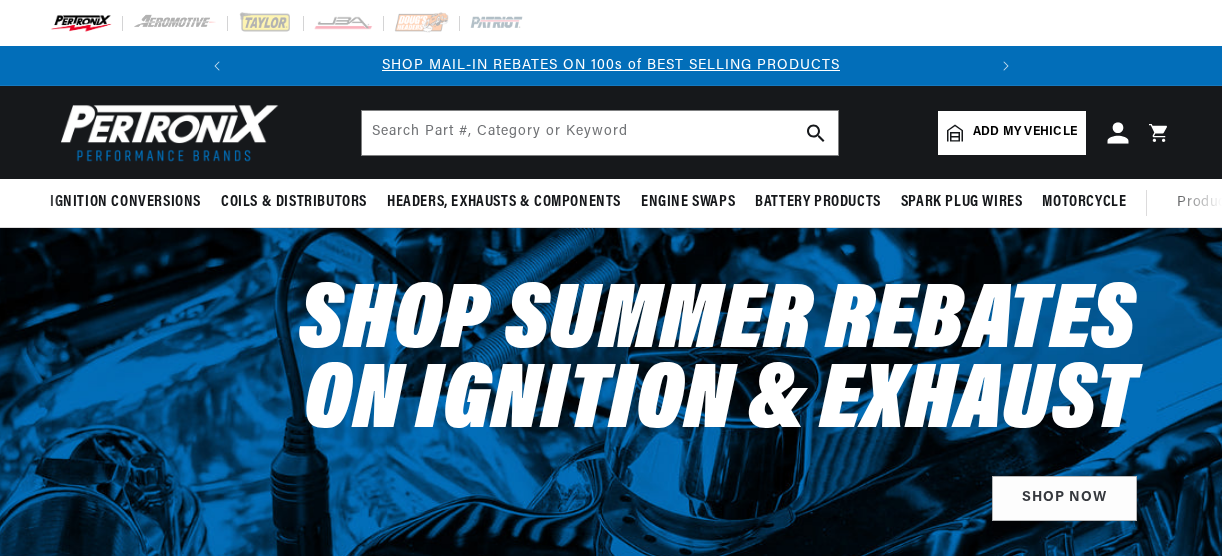 scroll, scrollTop: 0, scrollLeft: 0, axis: both 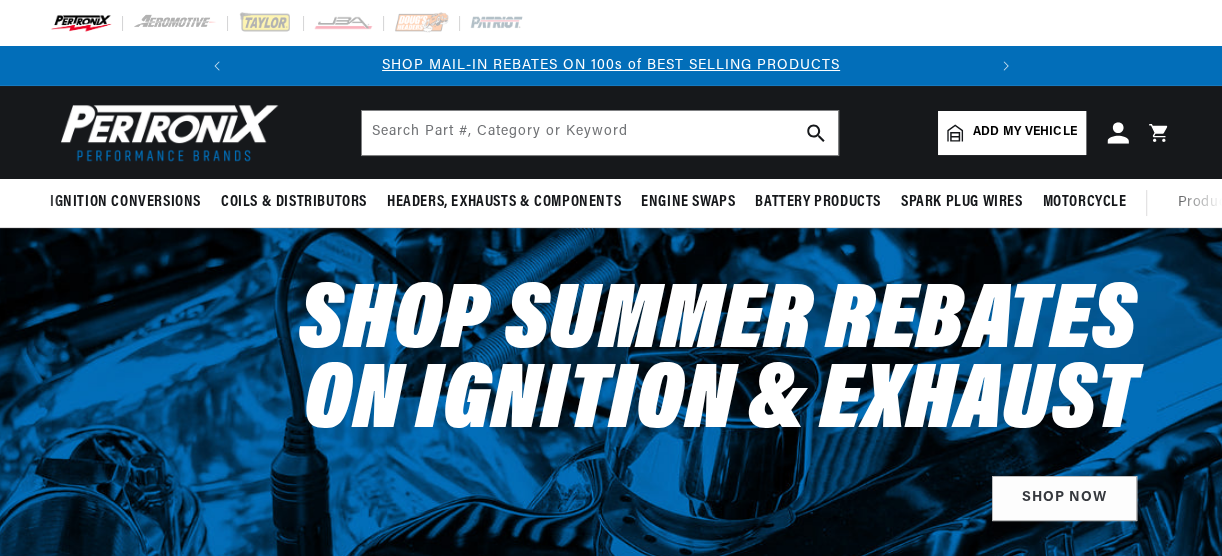 click 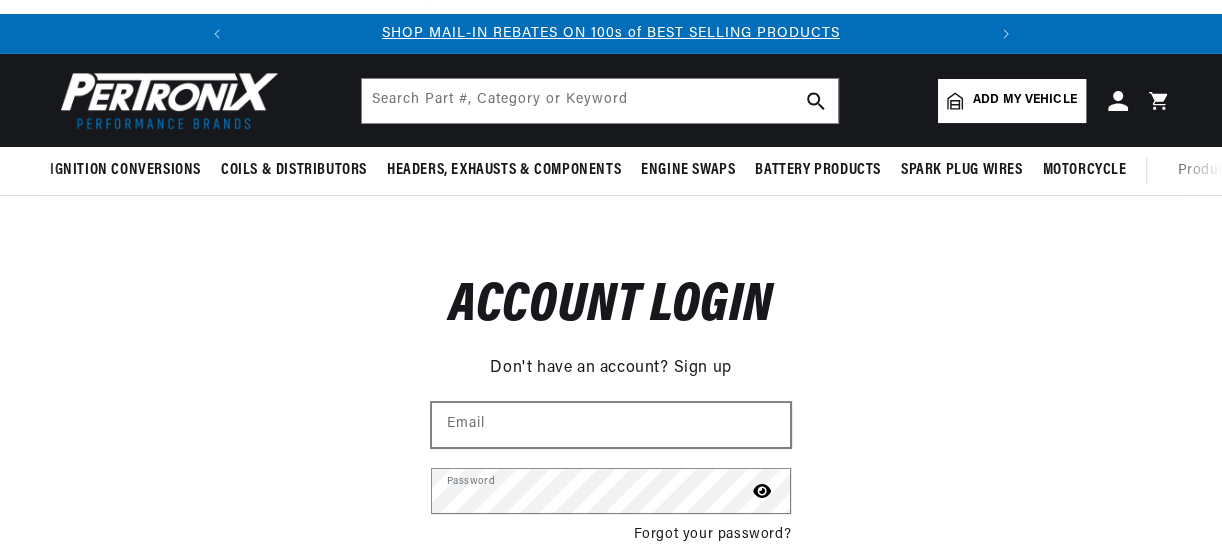 scroll, scrollTop: 80, scrollLeft: 0, axis: vertical 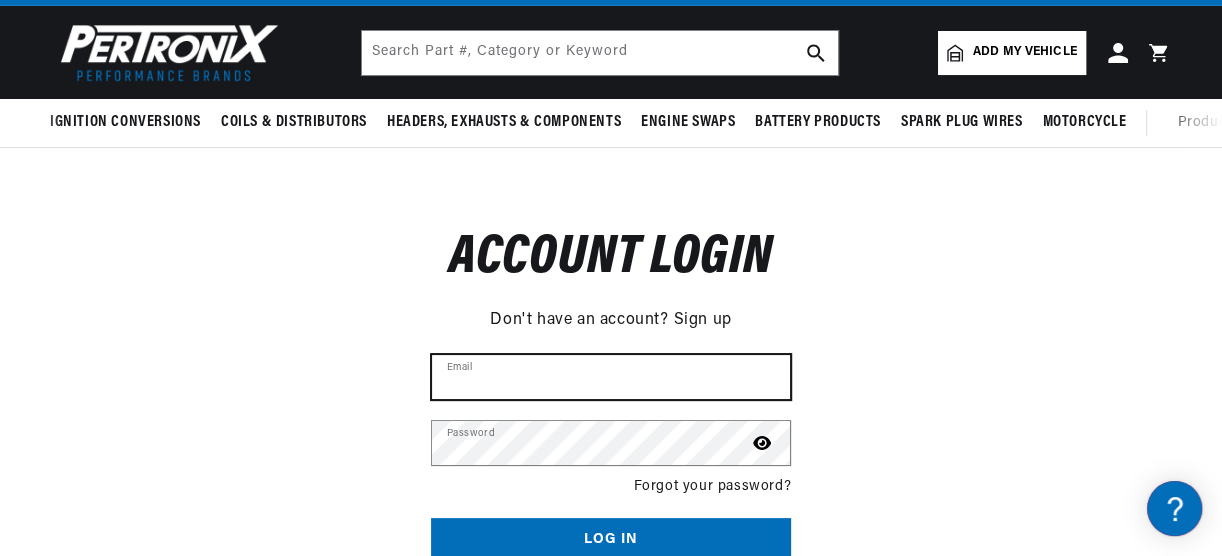 click on "Email" at bounding box center [611, 377] 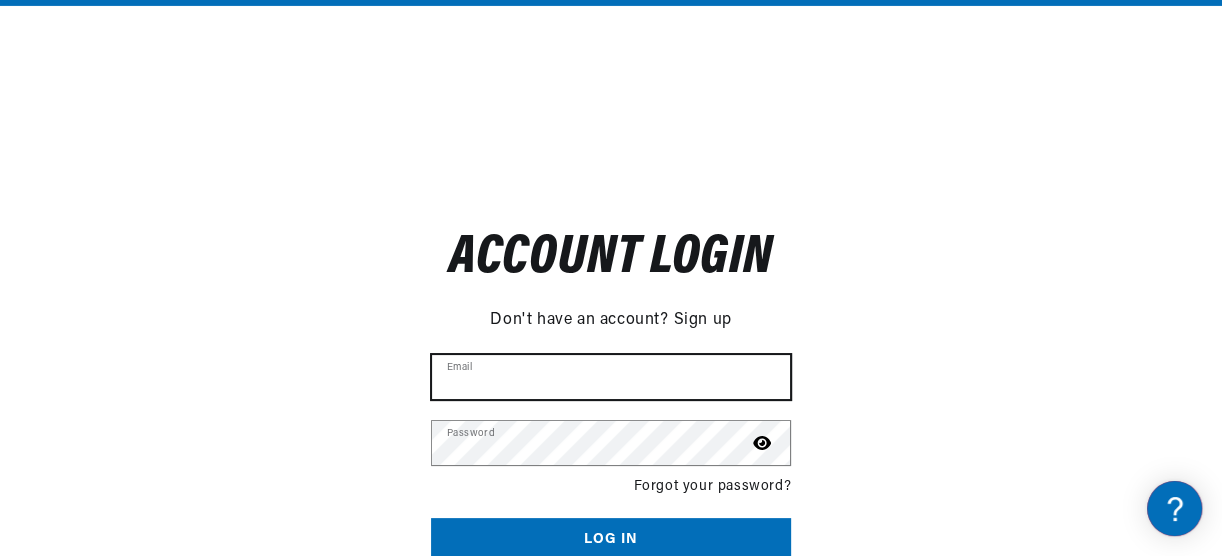 scroll, scrollTop: 320, scrollLeft: 0, axis: vertical 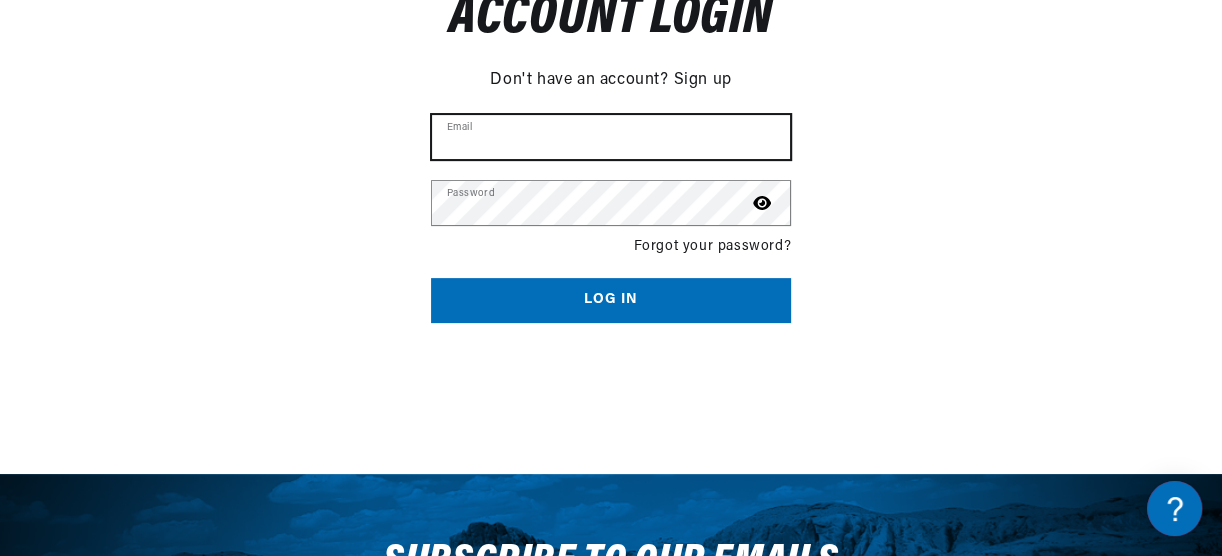 click on "Email" at bounding box center [611, 137] 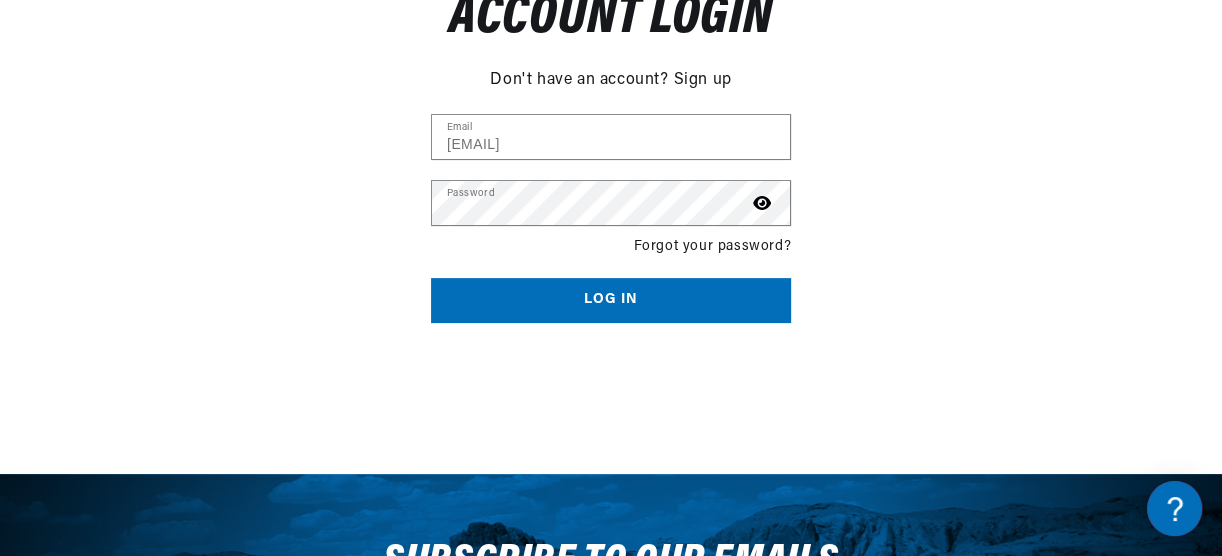 scroll, scrollTop: 0, scrollLeft: 0, axis: both 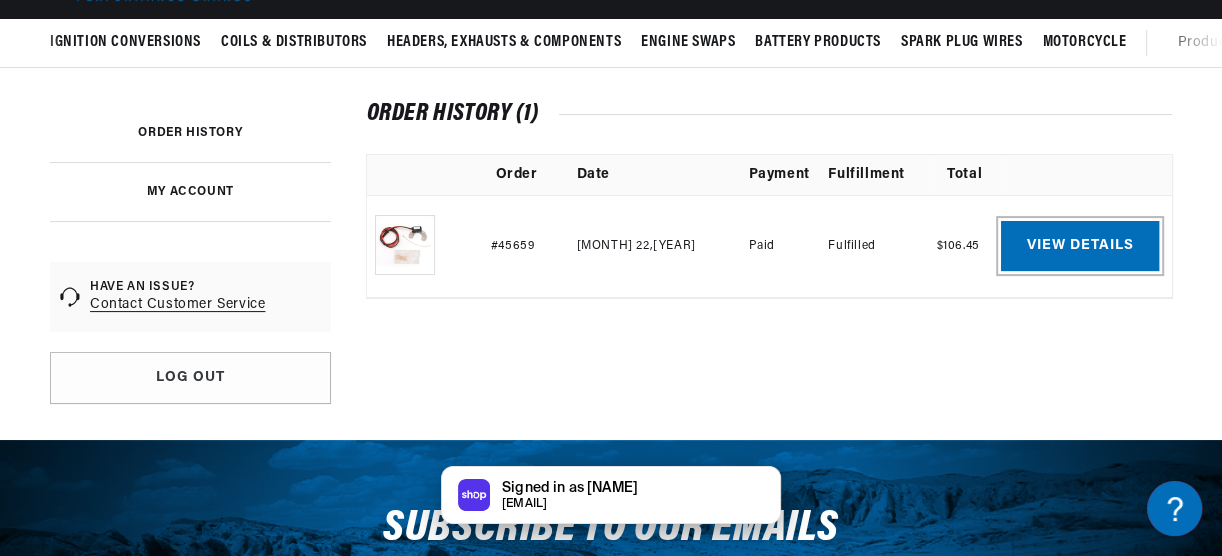click on "View details" at bounding box center (1080, 246) 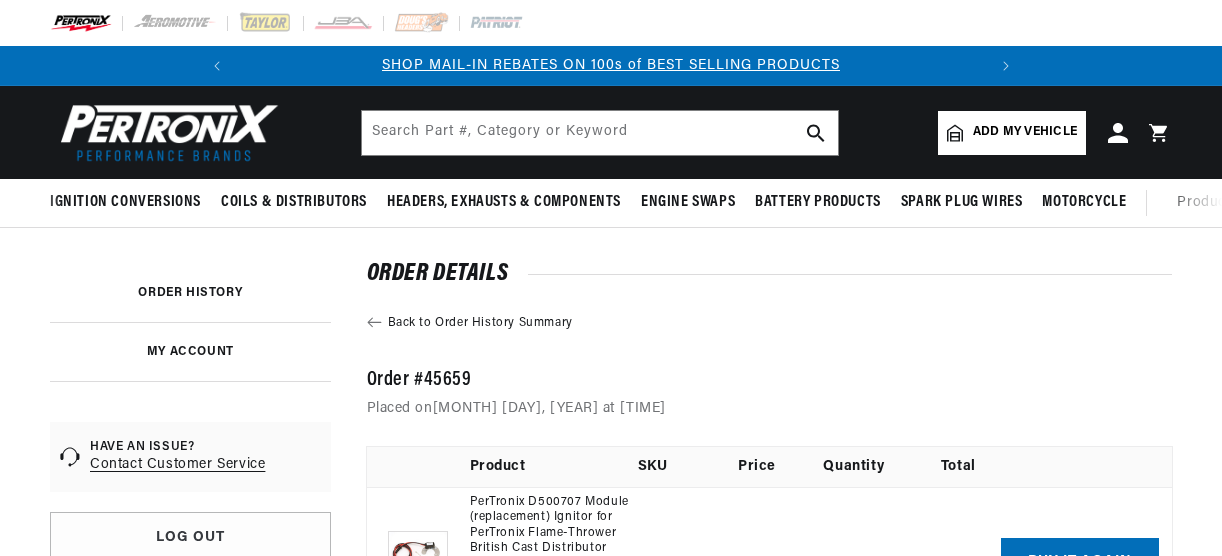 scroll, scrollTop: 0, scrollLeft: 0, axis: both 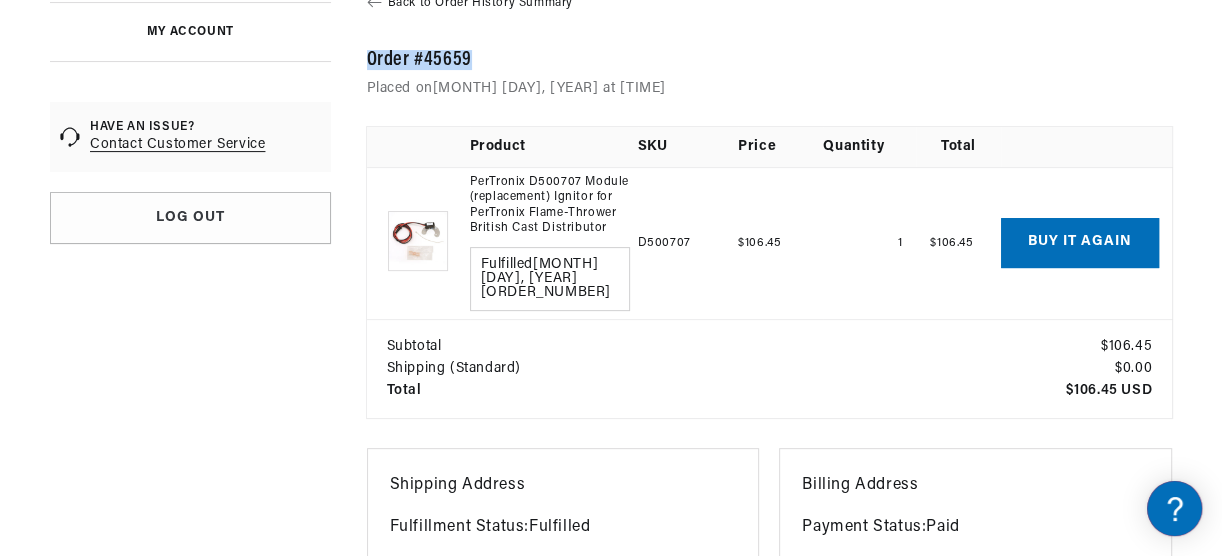 drag, startPoint x: 361, startPoint y: 53, endPoint x: 478, endPoint y: 60, distance: 117.20921 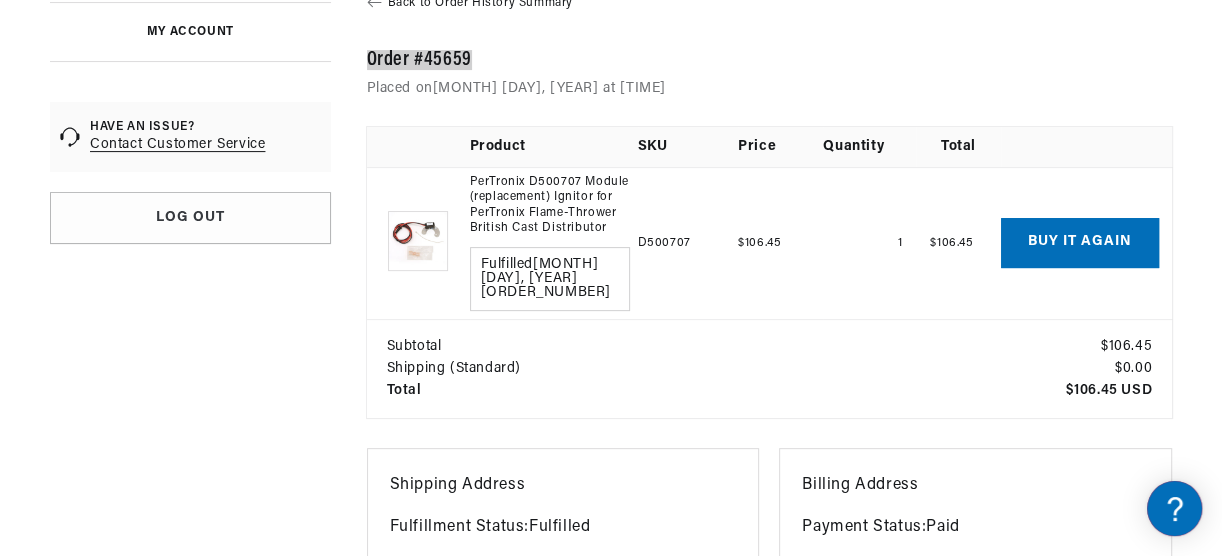 scroll, scrollTop: 0, scrollLeft: 746, axis: horizontal 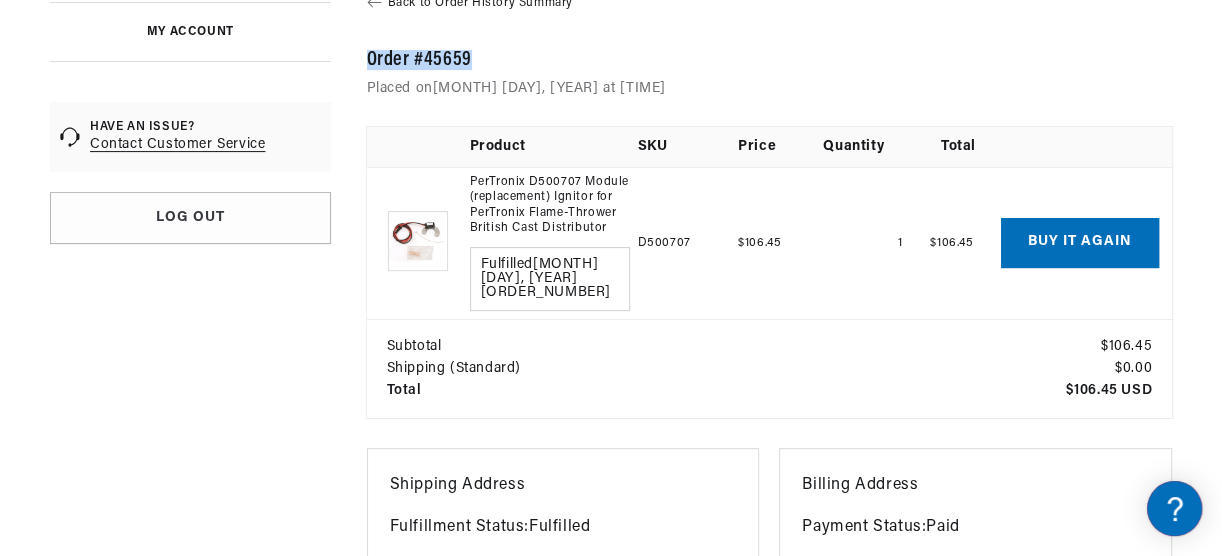 click on "Contact Customer Service" at bounding box center (177, 145) 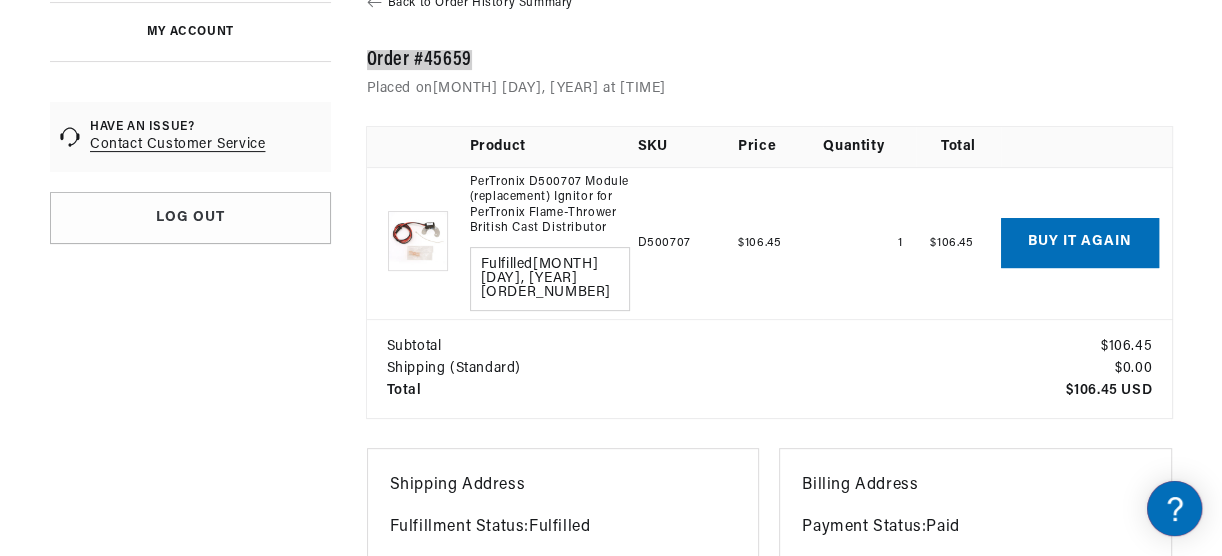 scroll, scrollTop: 0, scrollLeft: 746, axis: horizontal 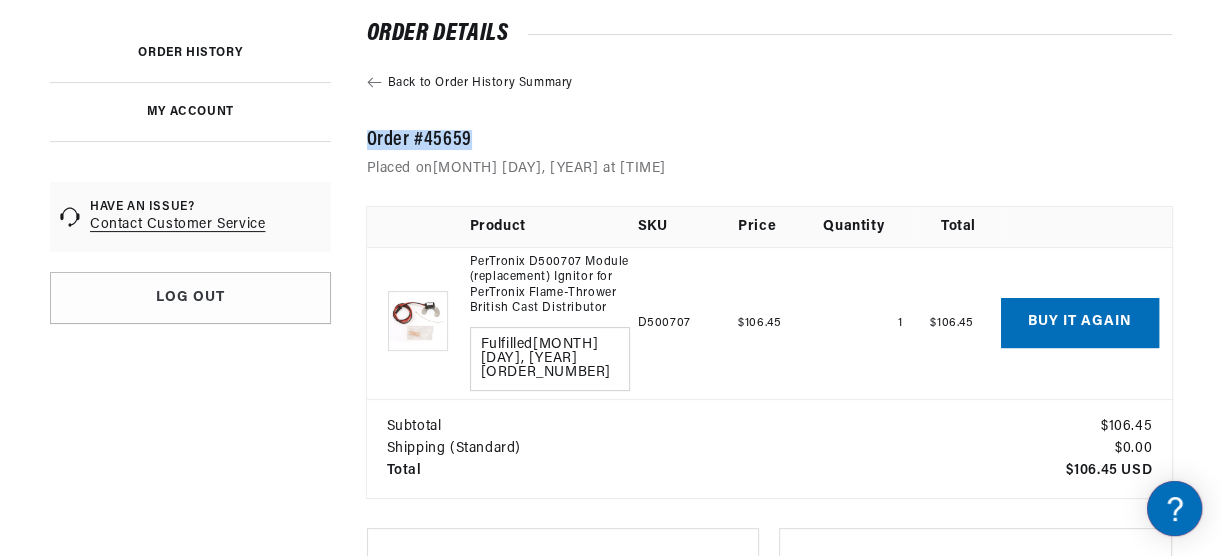 click on "Contact Customer Service" at bounding box center [177, 225] 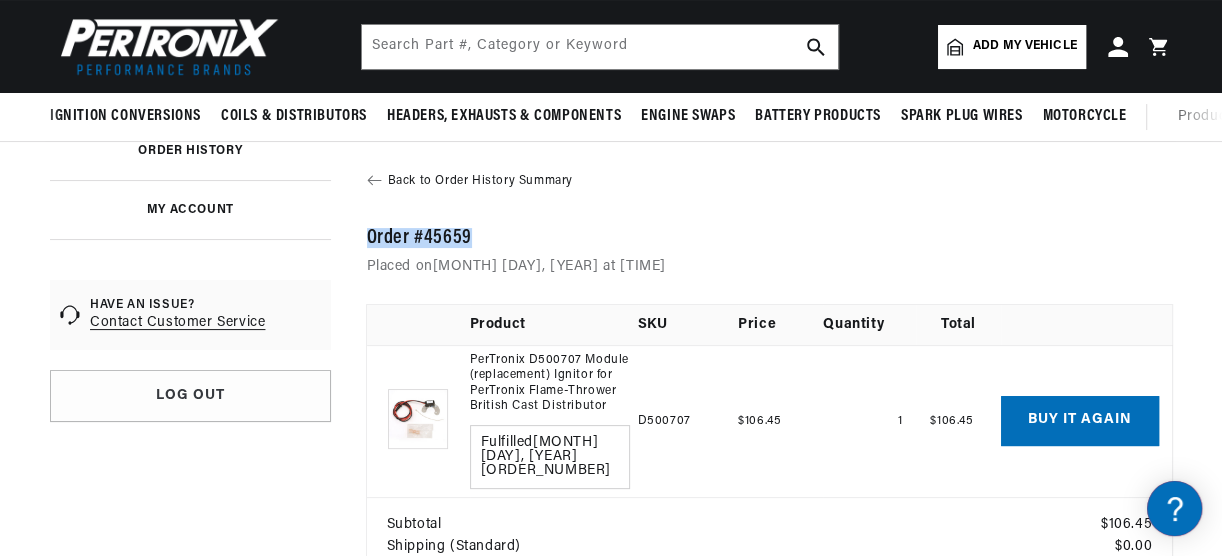 scroll, scrollTop: 80, scrollLeft: 0, axis: vertical 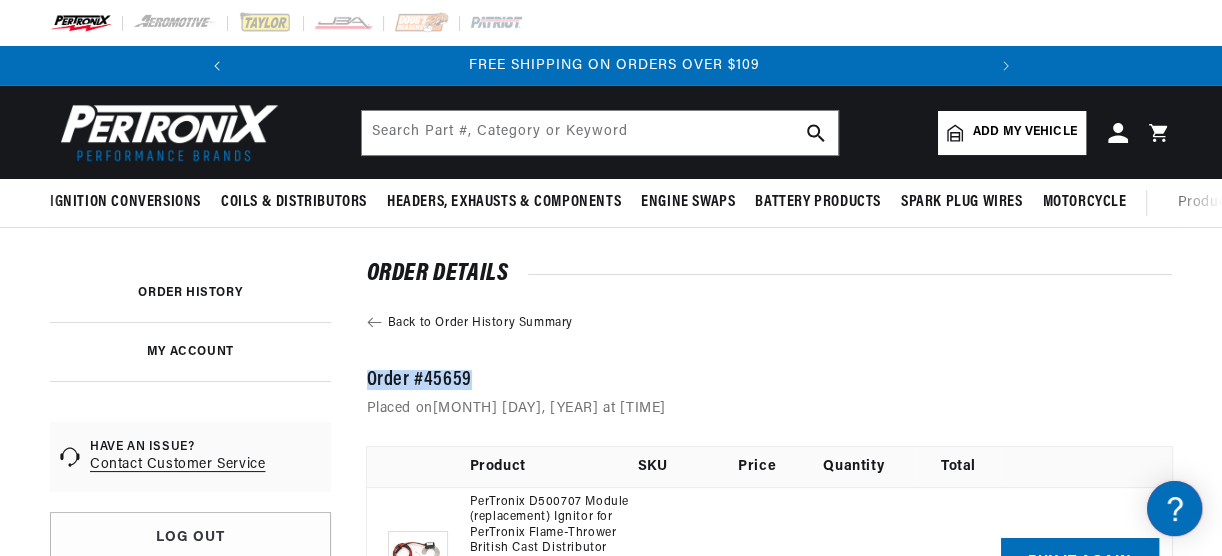 click 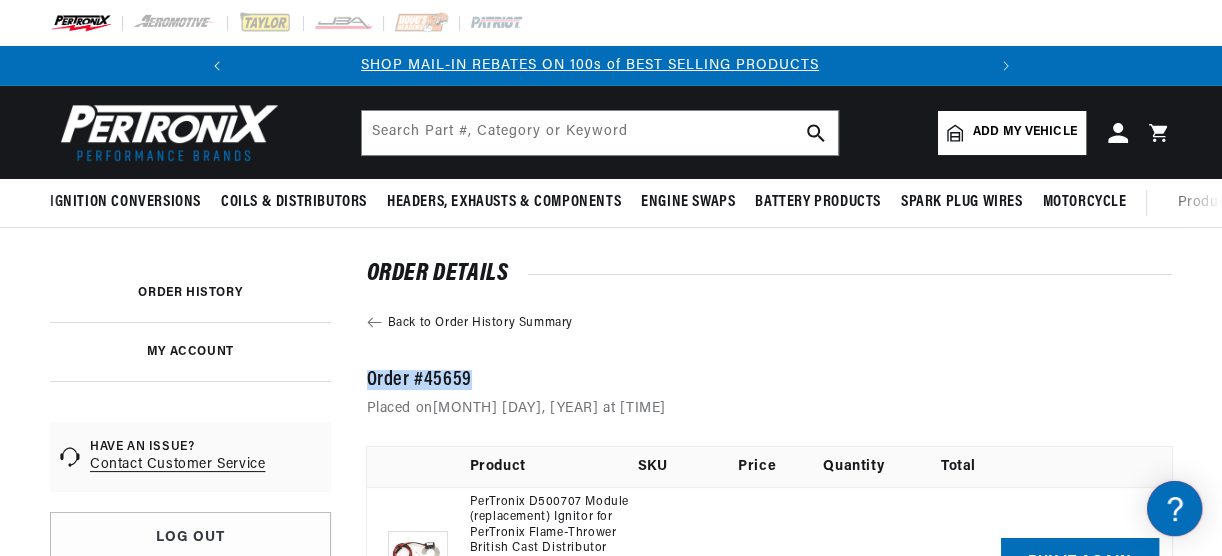 scroll, scrollTop: 0, scrollLeft: 0, axis: both 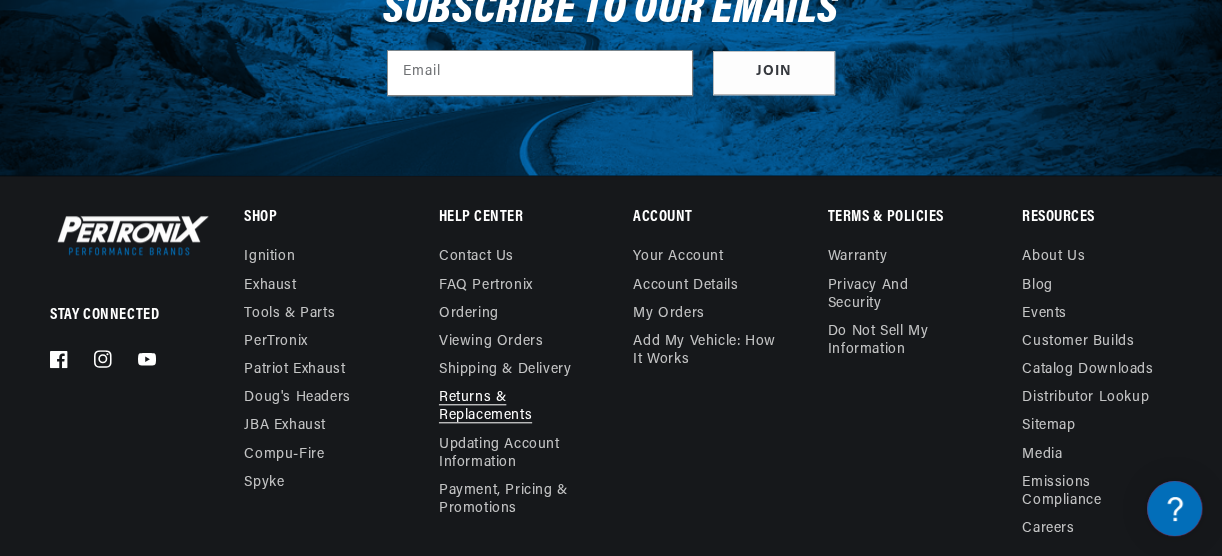 click on "Returns & Replacements" at bounding box center (506, 407) 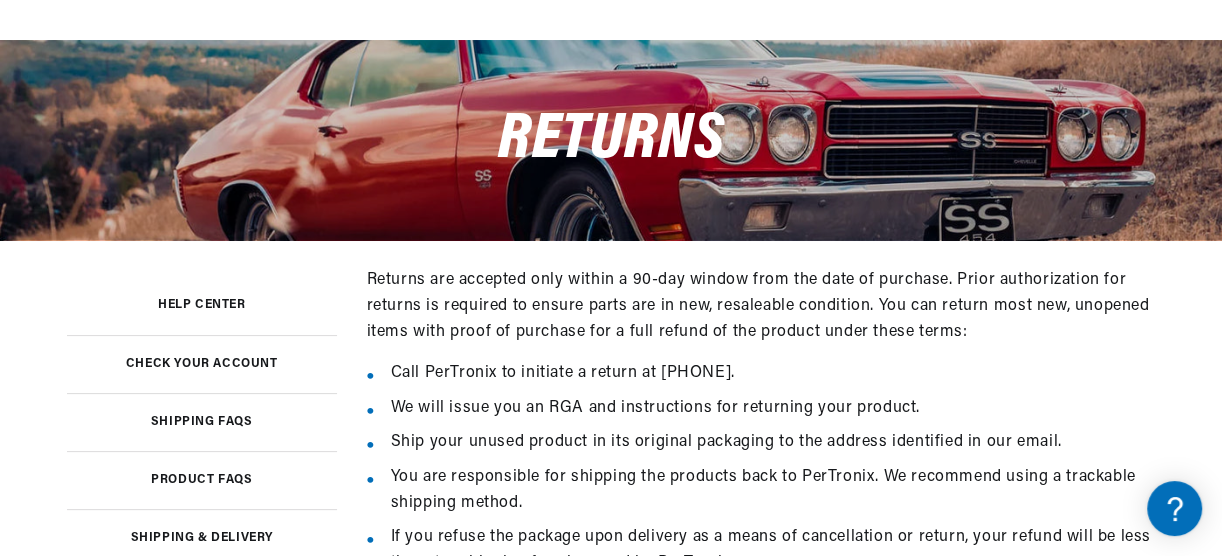 scroll, scrollTop: 240, scrollLeft: 0, axis: vertical 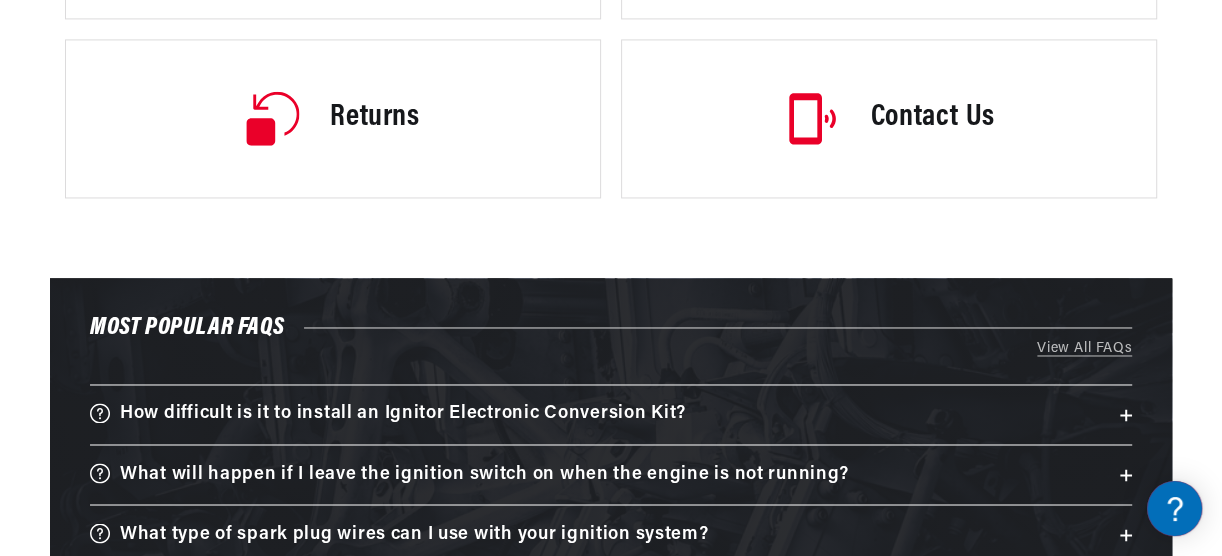 click on "Contact Us" at bounding box center [933, 118] 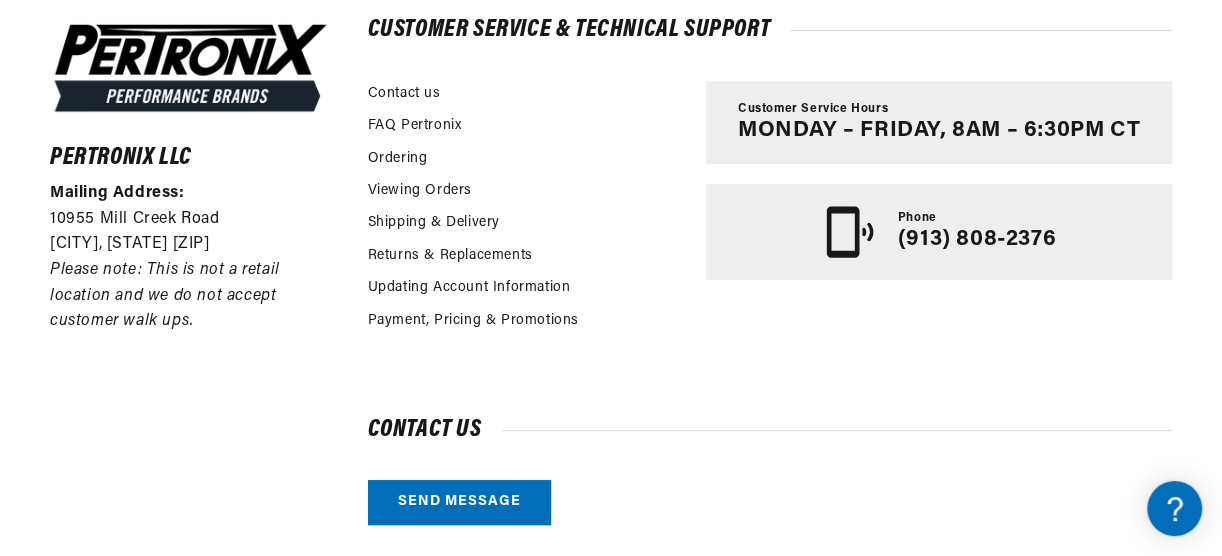 scroll, scrollTop: 480, scrollLeft: 0, axis: vertical 